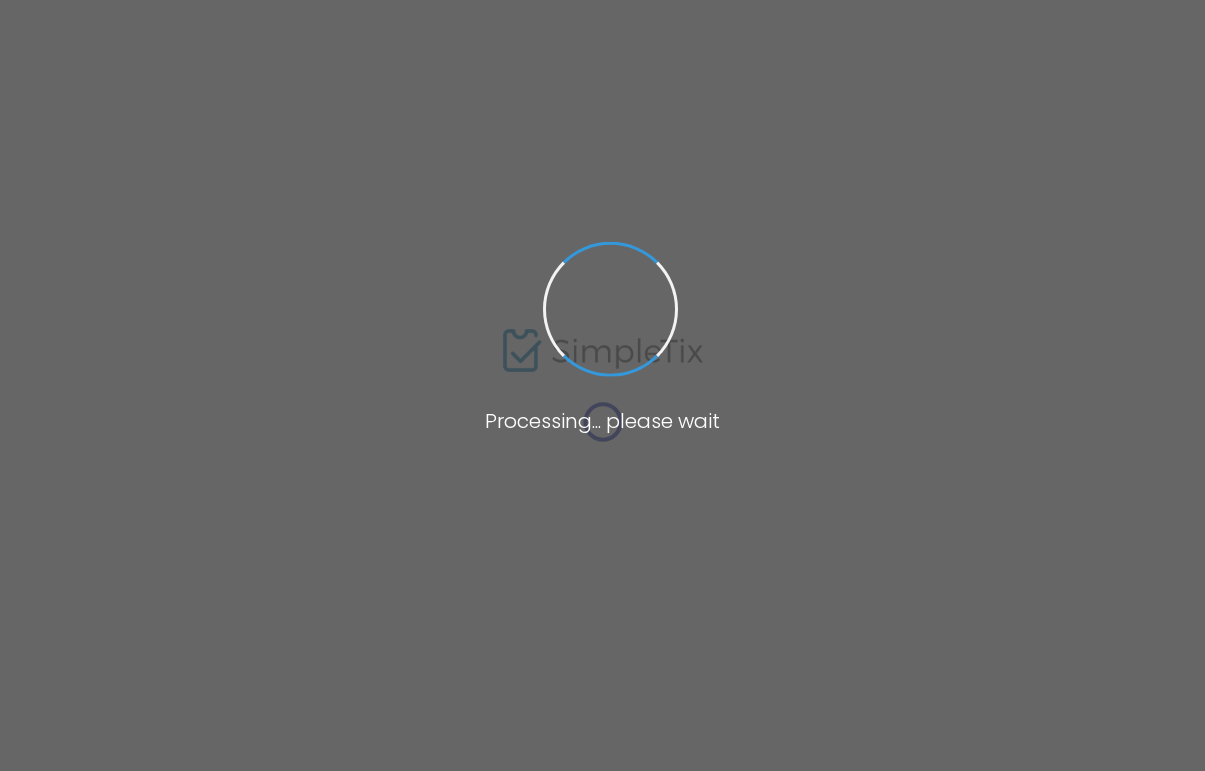 scroll, scrollTop: 0, scrollLeft: 0, axis: both 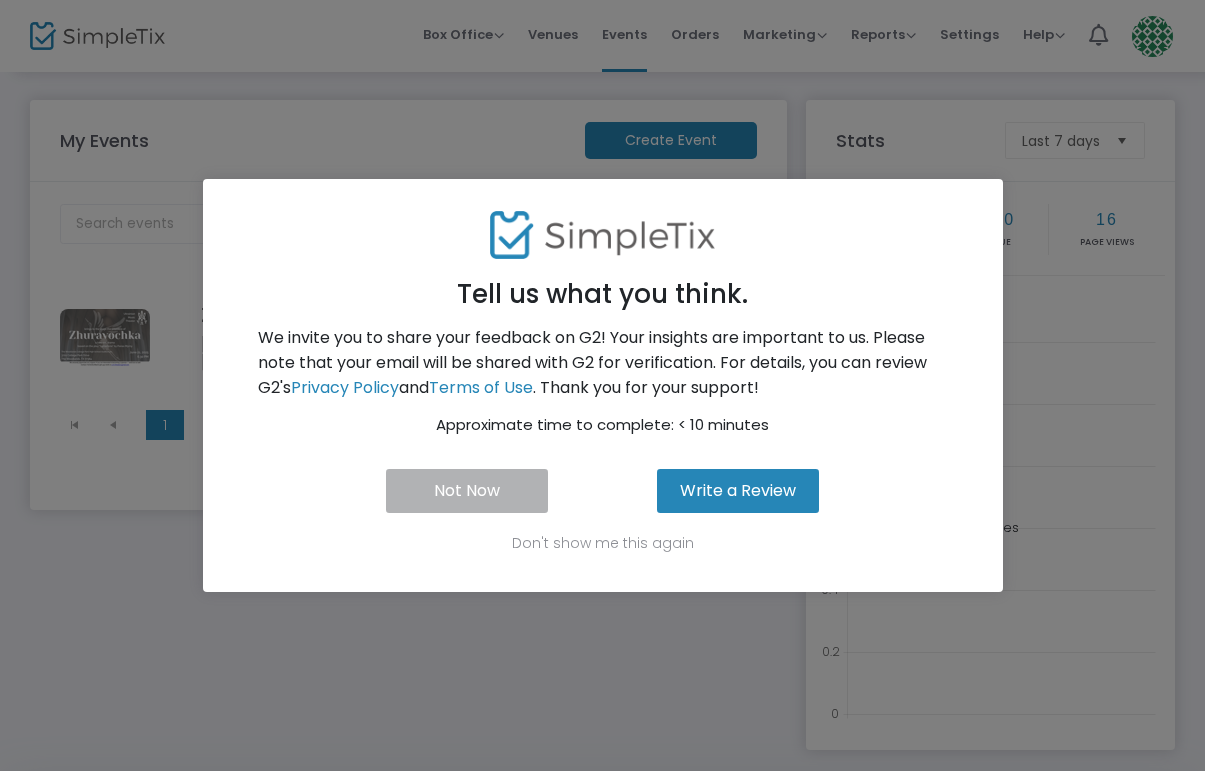 click on "Not Now" 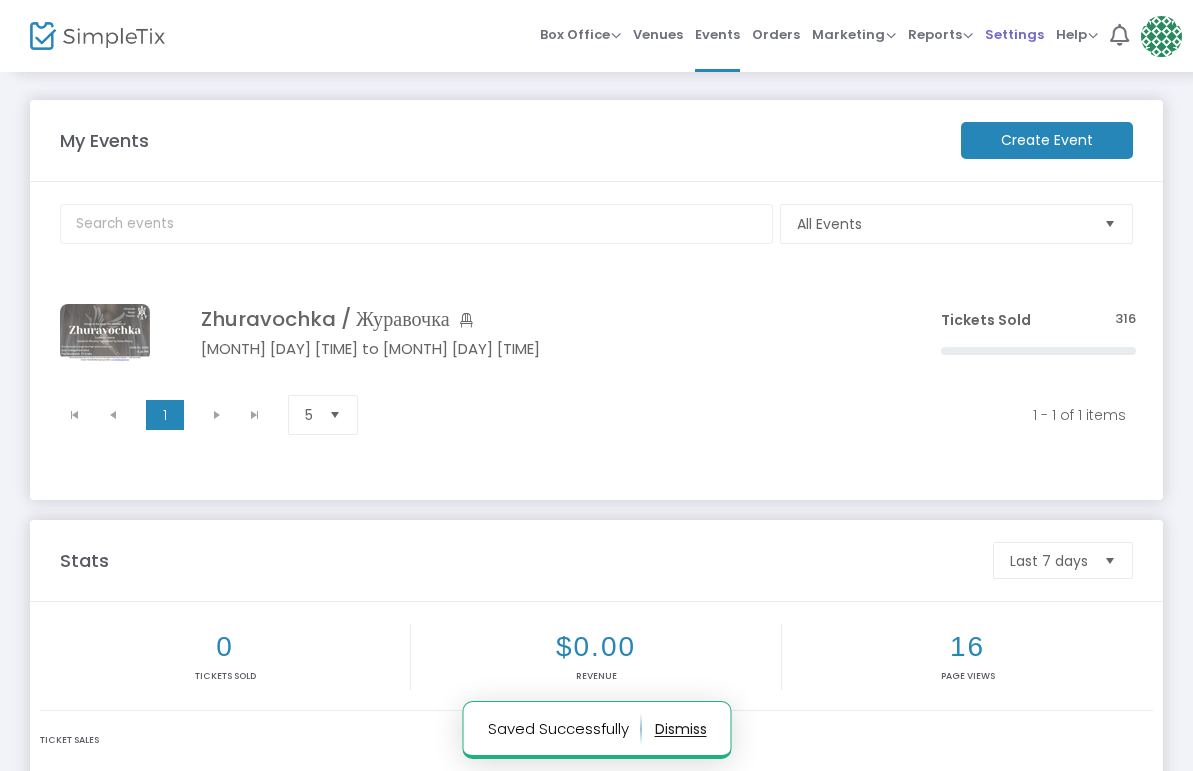 click on "Settings" at bounding box center (1014, 34) 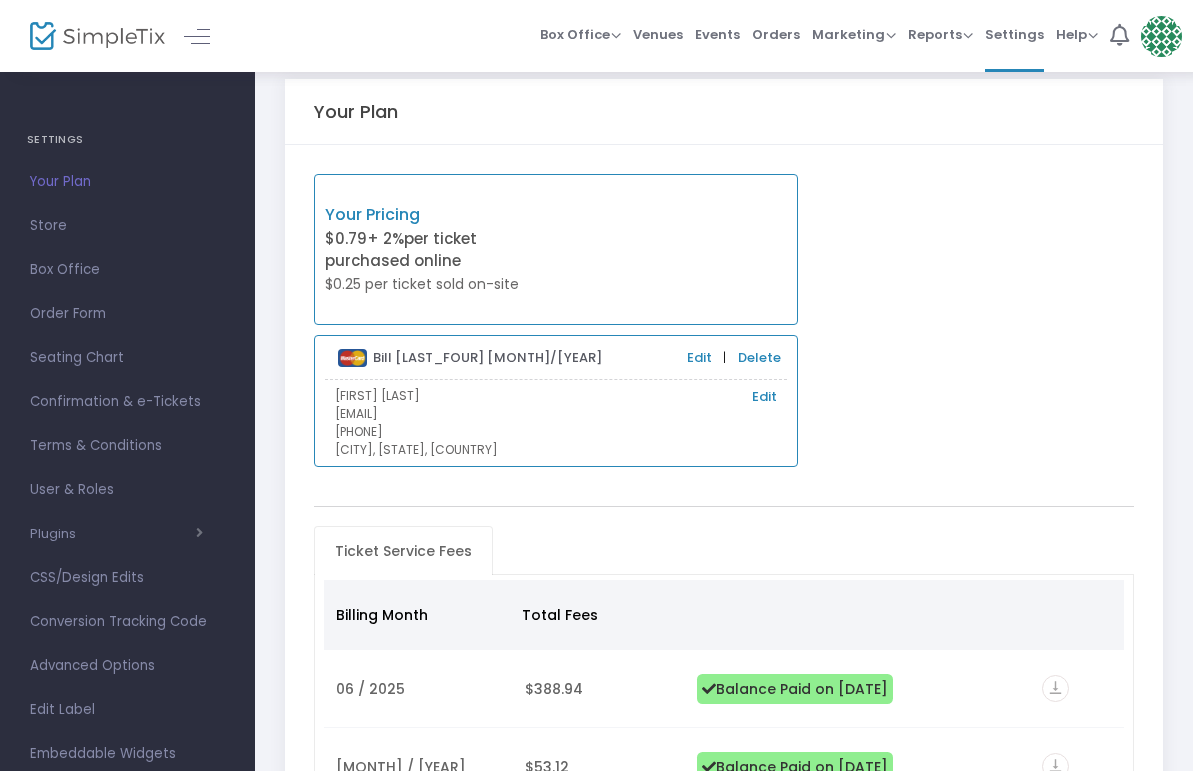 scroll, scrollTop: 0, scrollLeft: 0, axis: both 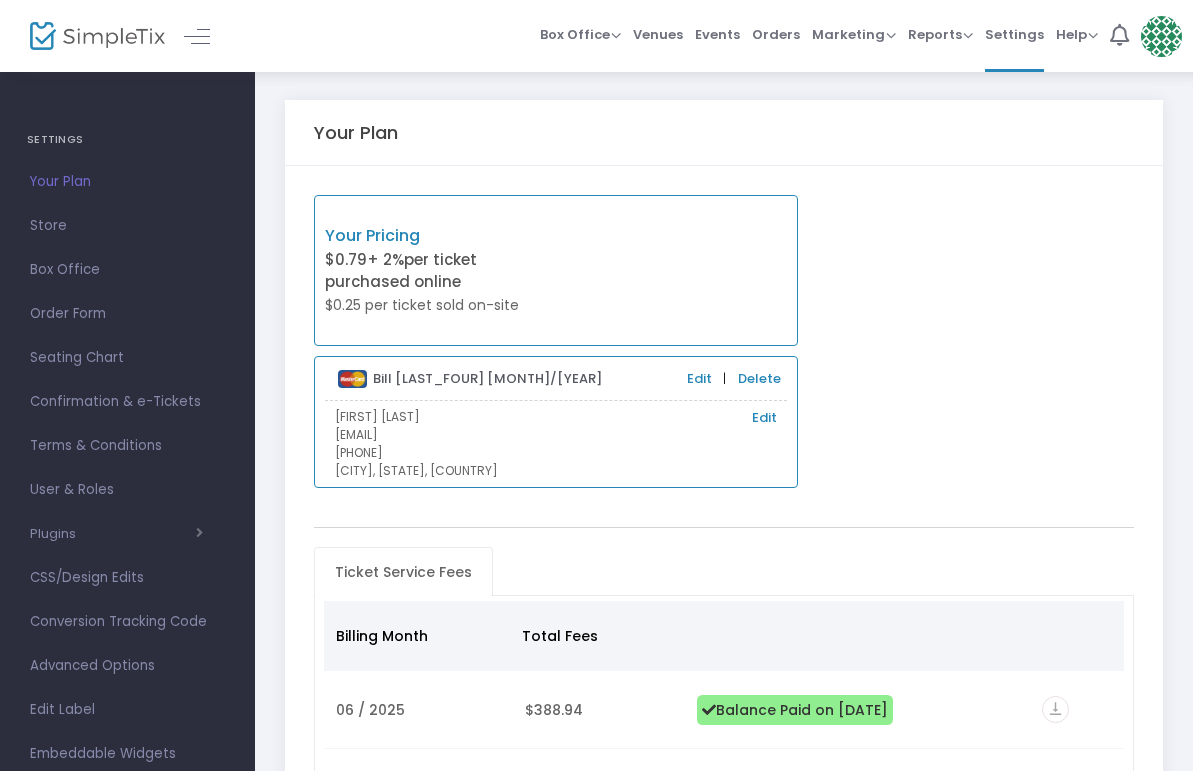 click on "$0.79   + 2%  per ticket purchased online" at bounding box center (440, 271) 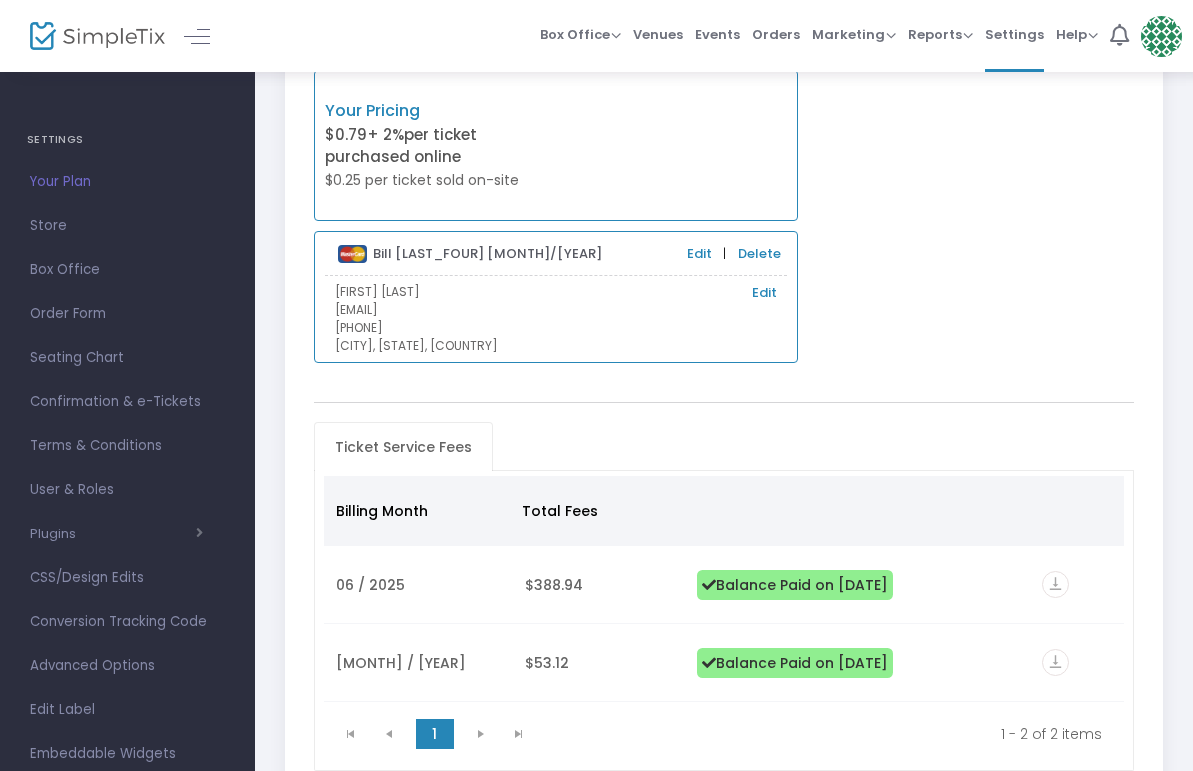 scroll, scrollTop: 0, scrollLeft: 0, axis: both 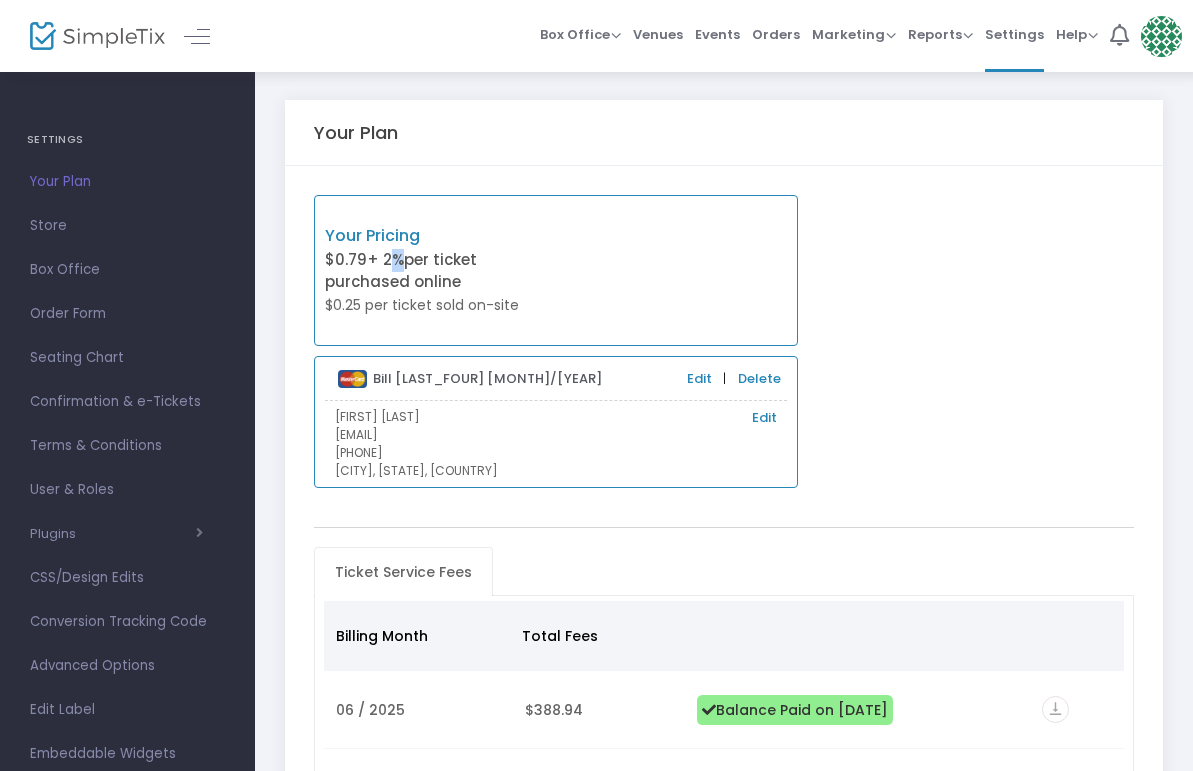 click on "+ 2%" at bounding box center (385, 259) 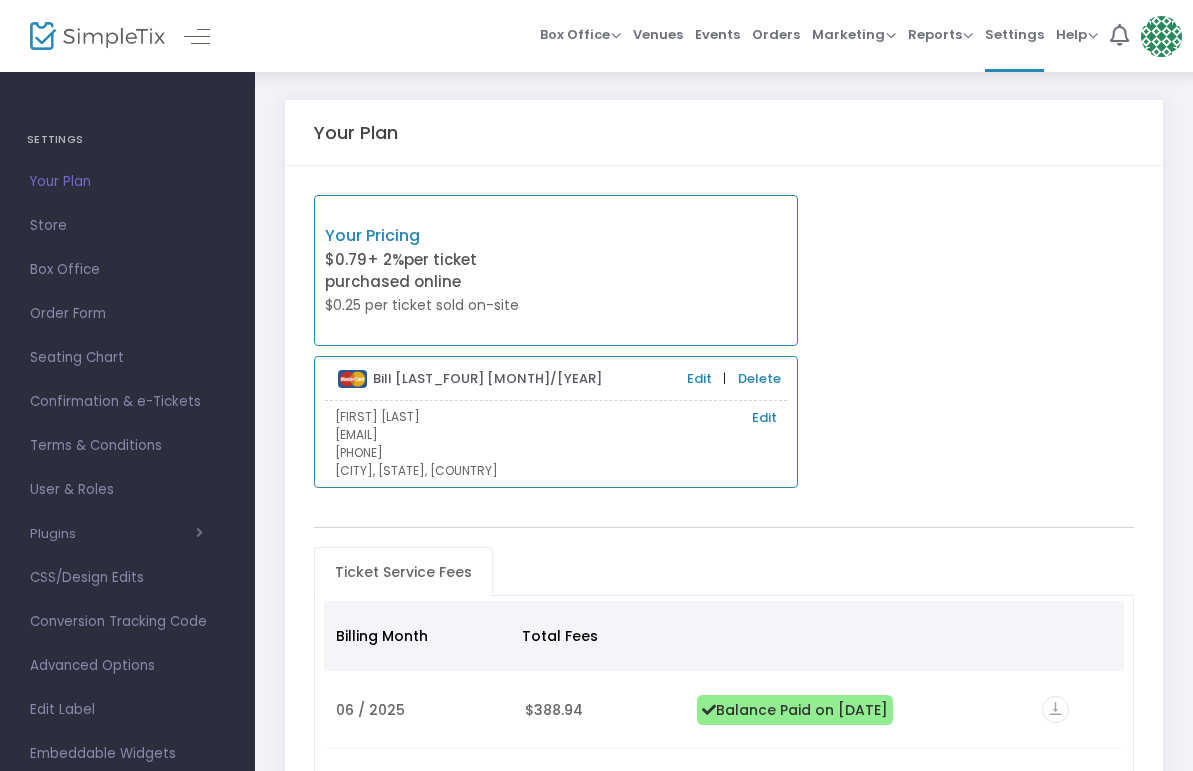 click on "Your Pricing  $0.79   + 2%  per ticket purchased online  $0.25 per ticket sold on-site" at bounding box center (556, 270) 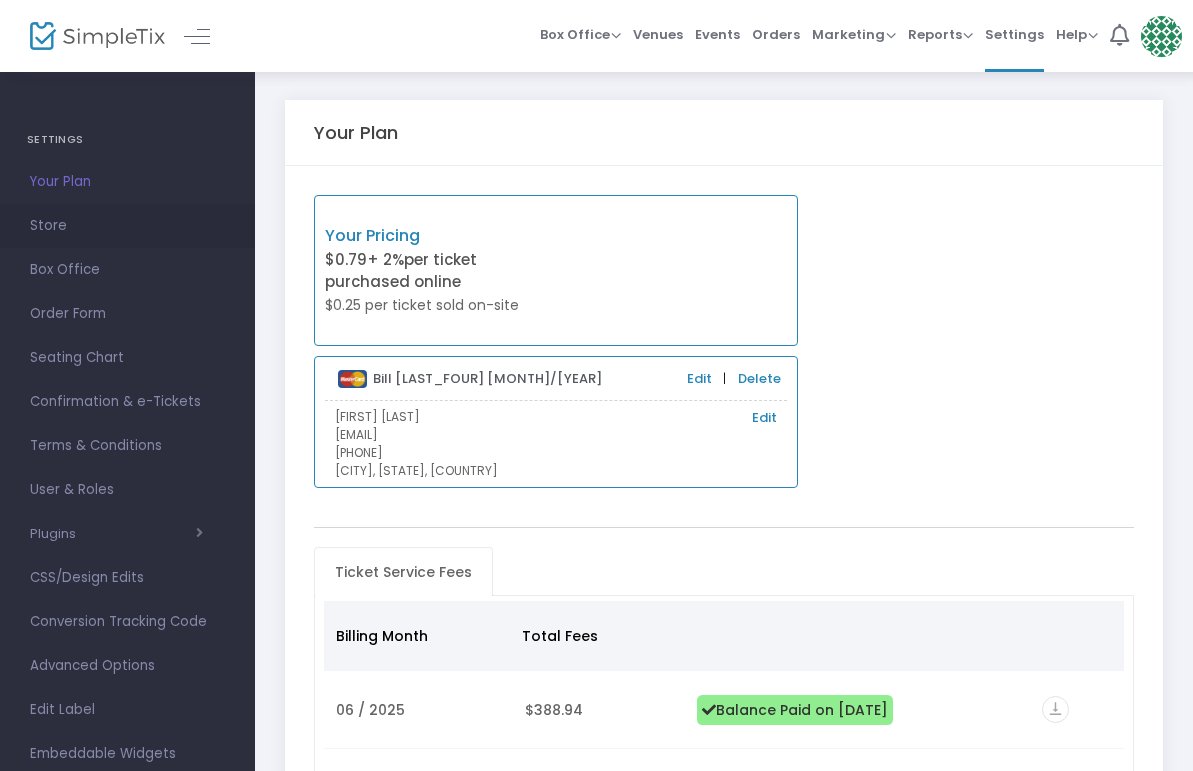 click on "Store" at bounding box center (127, 226) 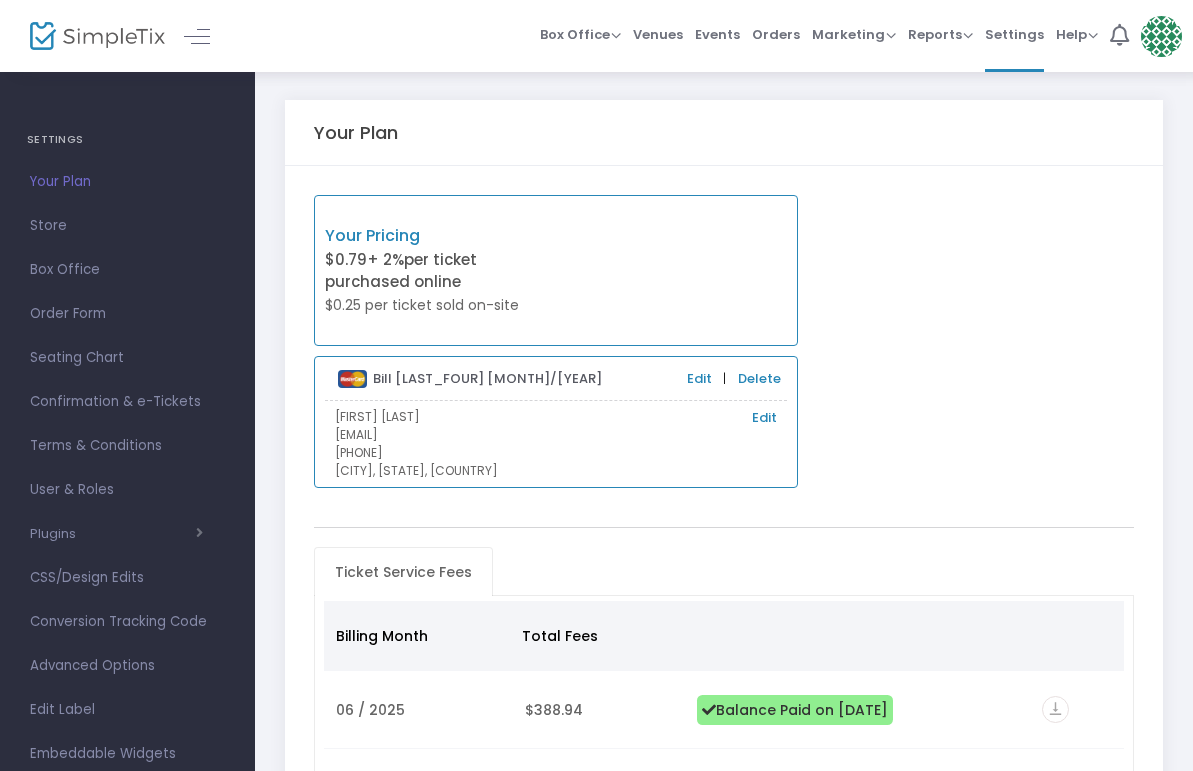 click at bounding box center [0, 0] 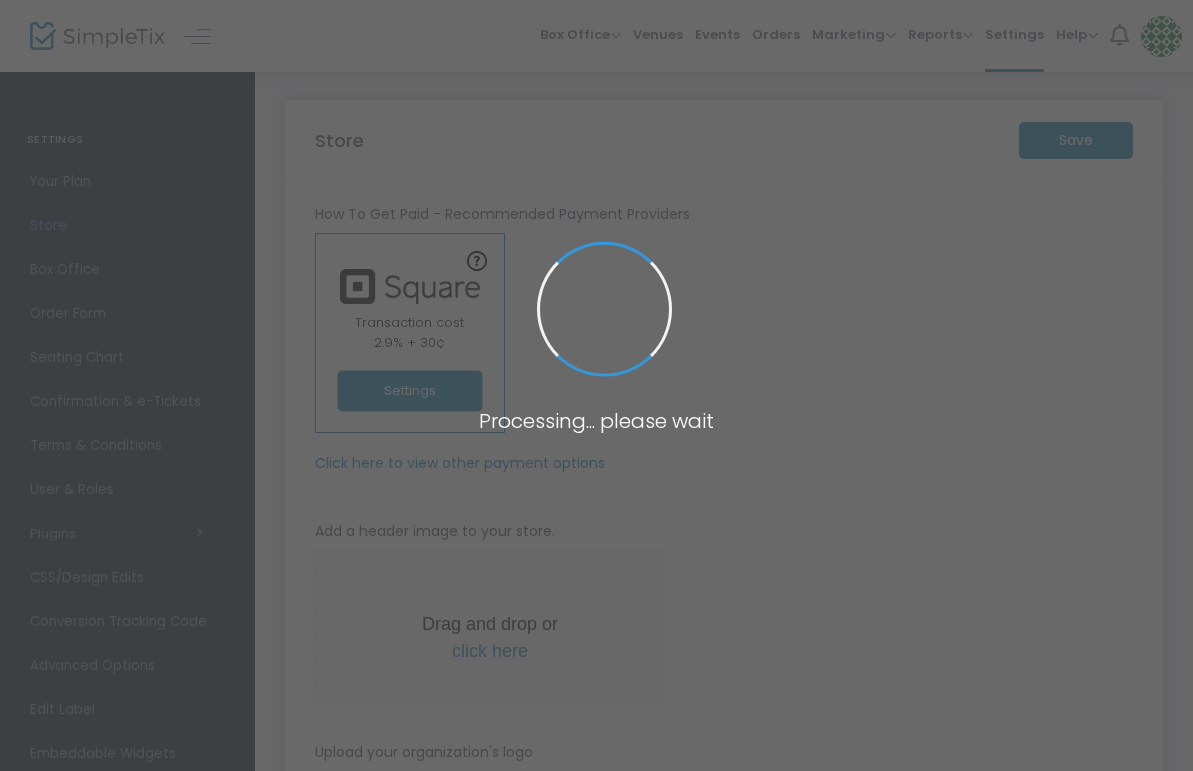 type on "https://UMT" 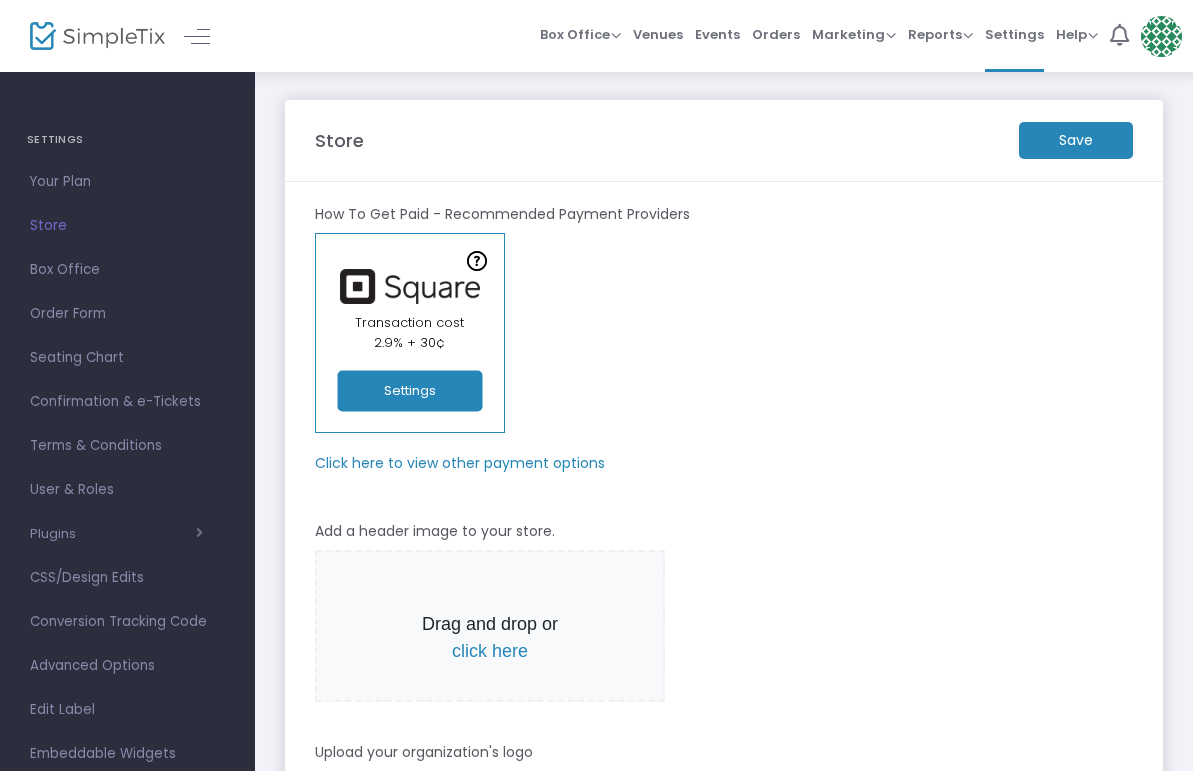click on "Settings" 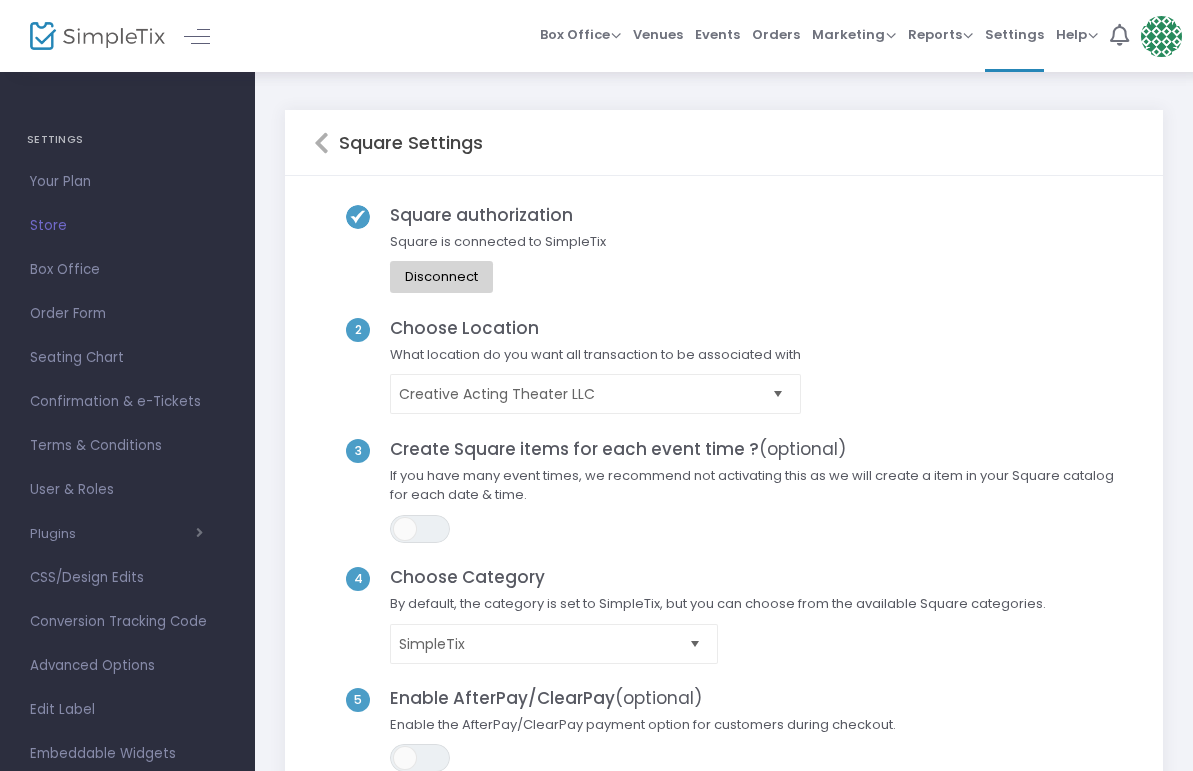 click 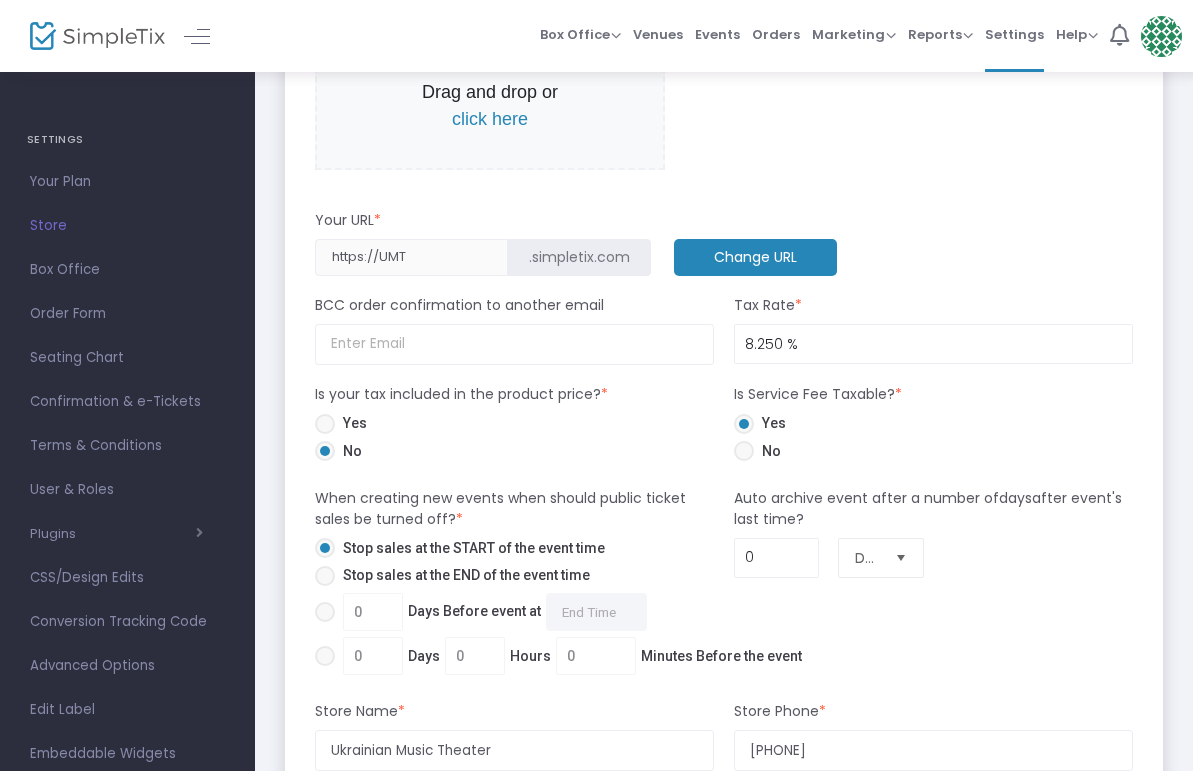 scroll, scrollTop: 749, scrollLeft: 0, axis: vertical 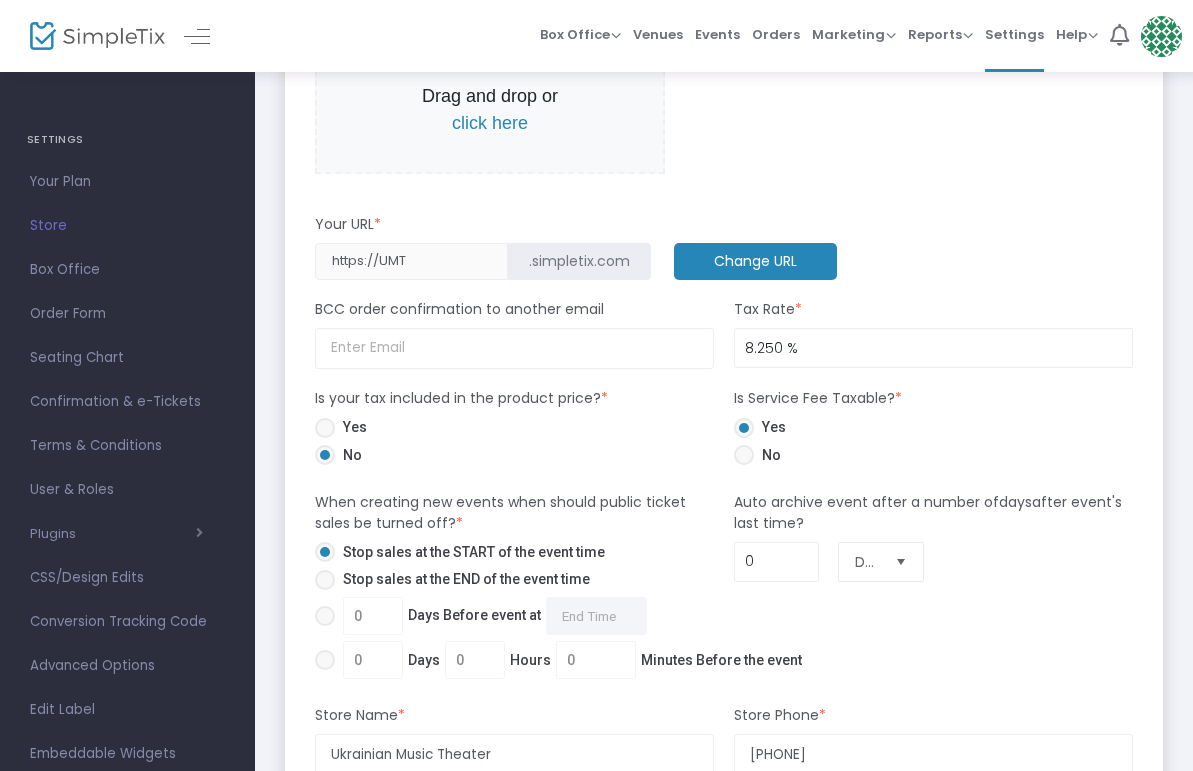 click on "Change URL" 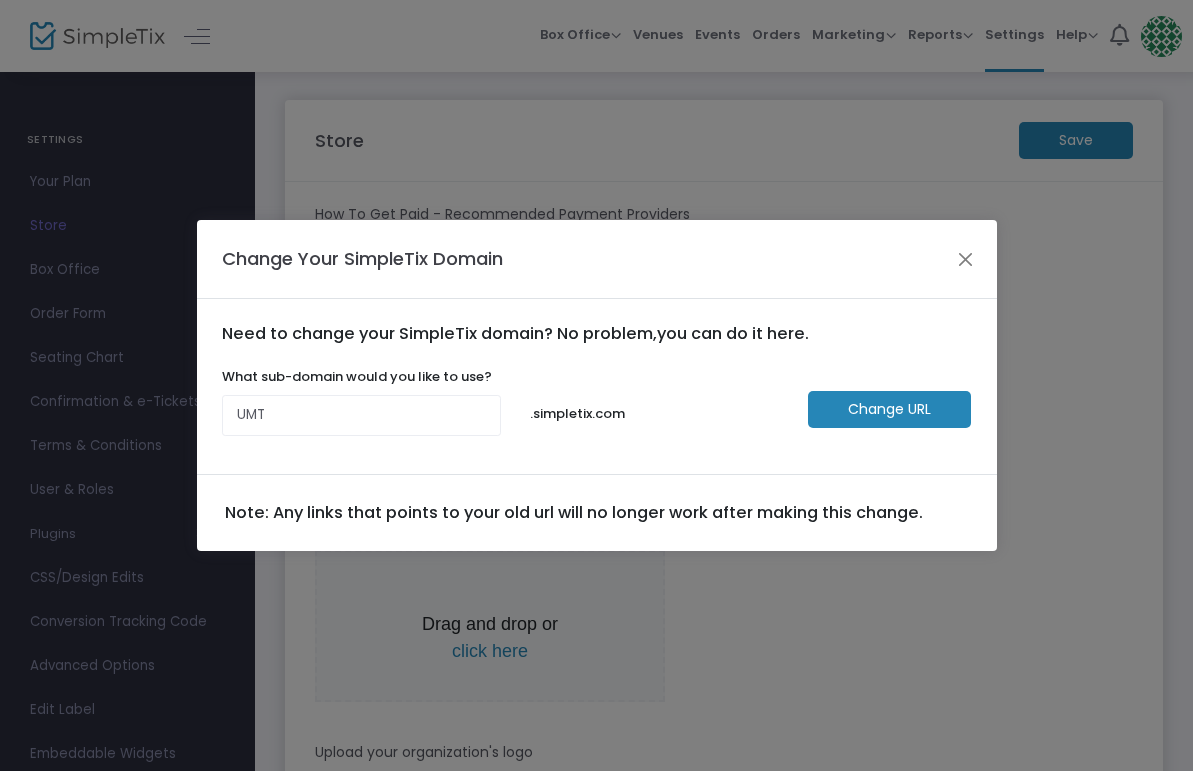 scroll, scrollTop: 0, scrollLeft: 0, axis: both 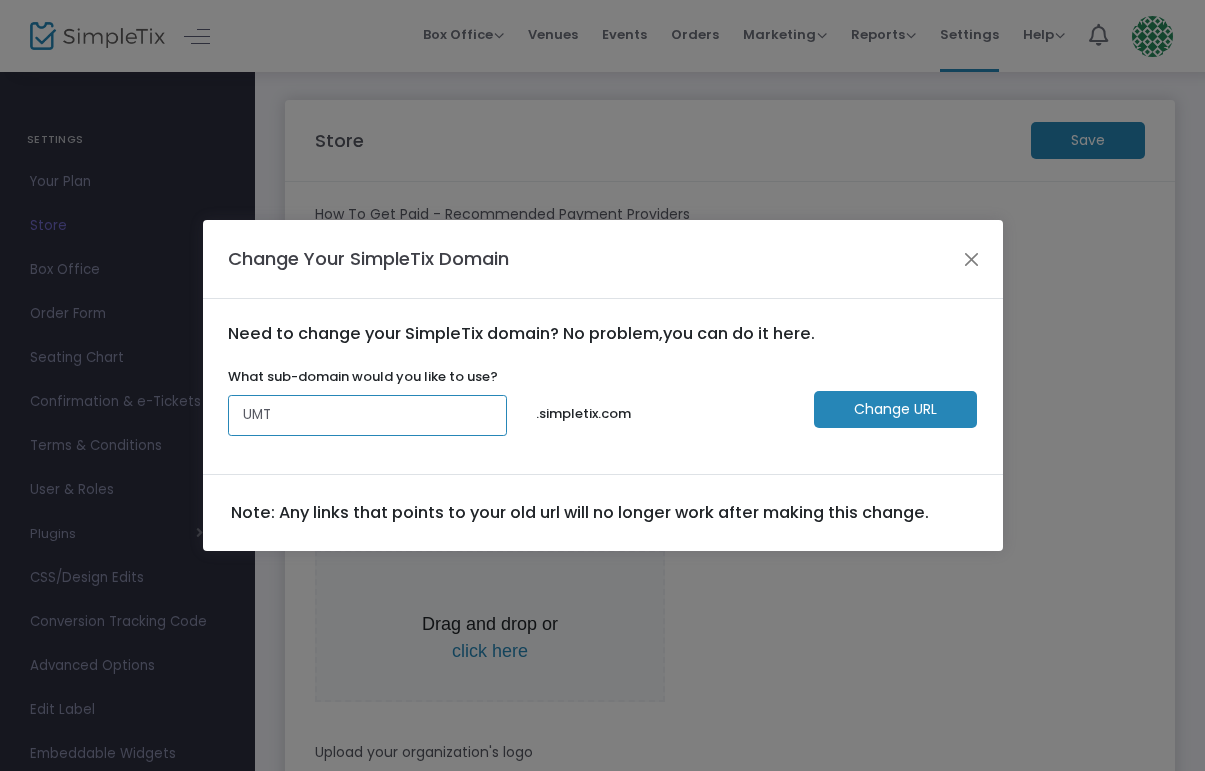 click on "UMT" 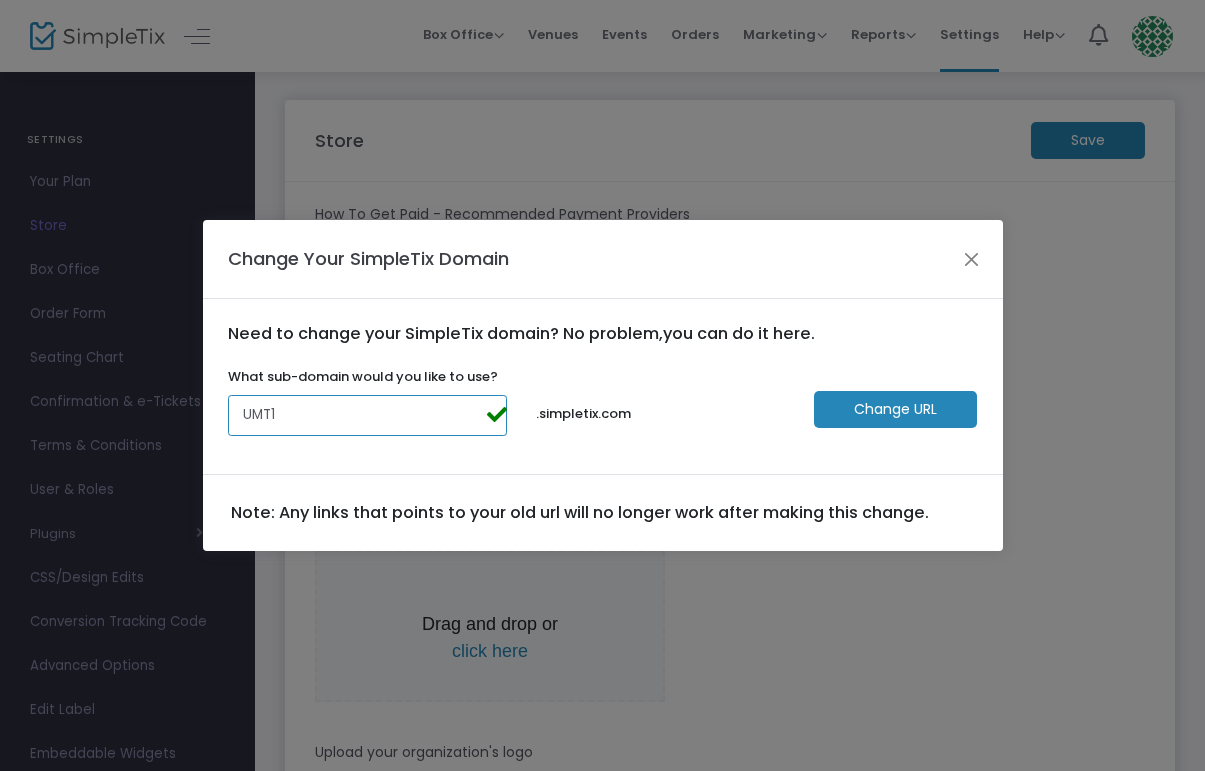 click on "UMT1" 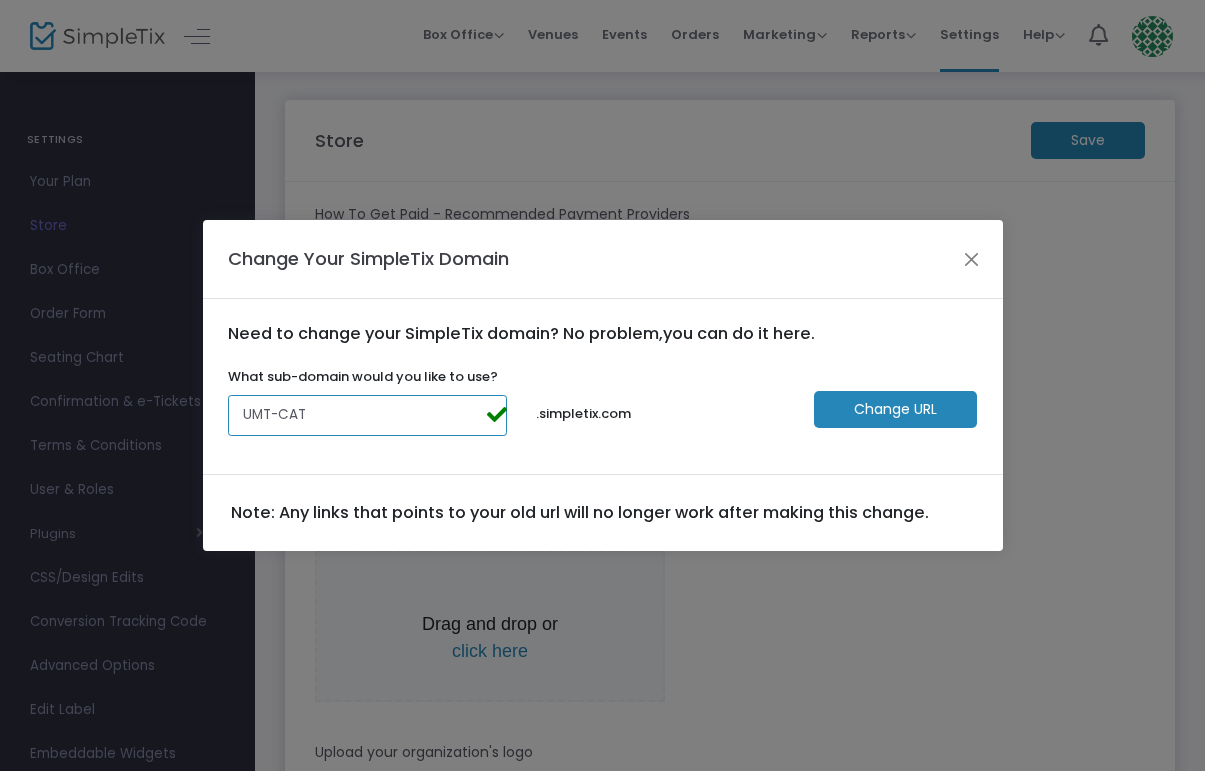 type on "UMT-CAT" 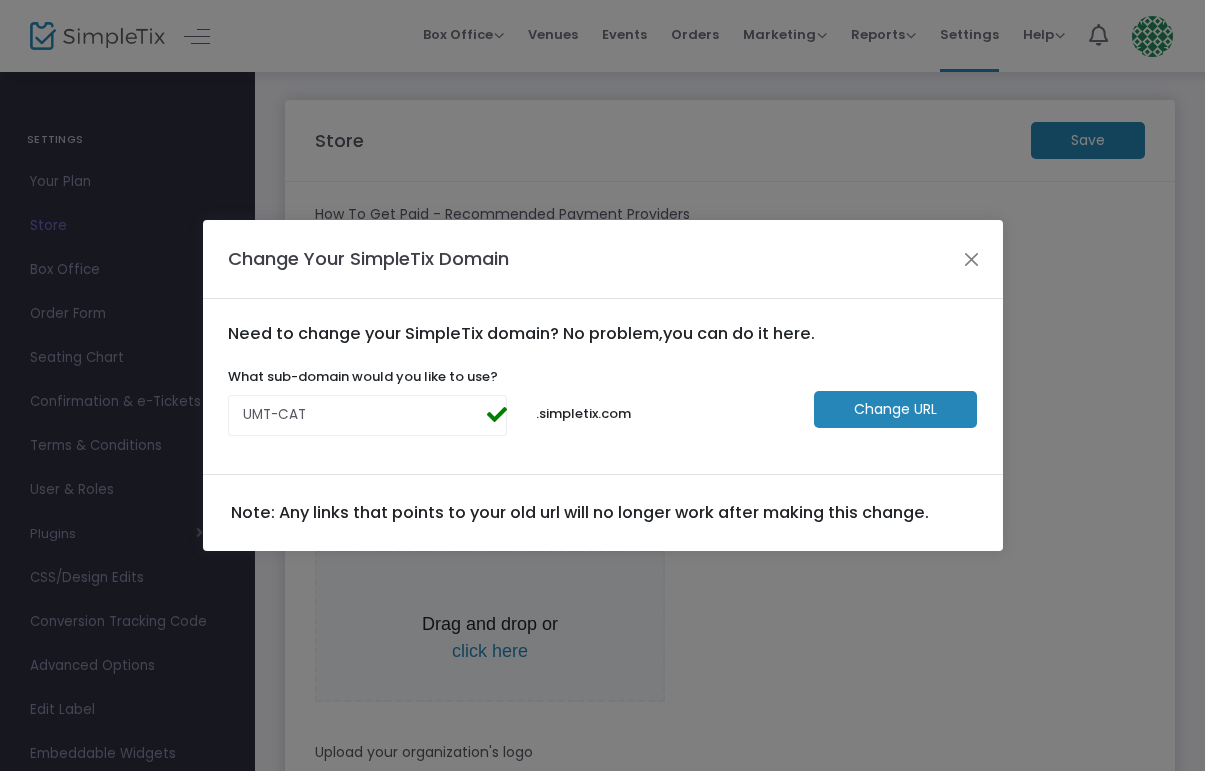 click on "Change URL" 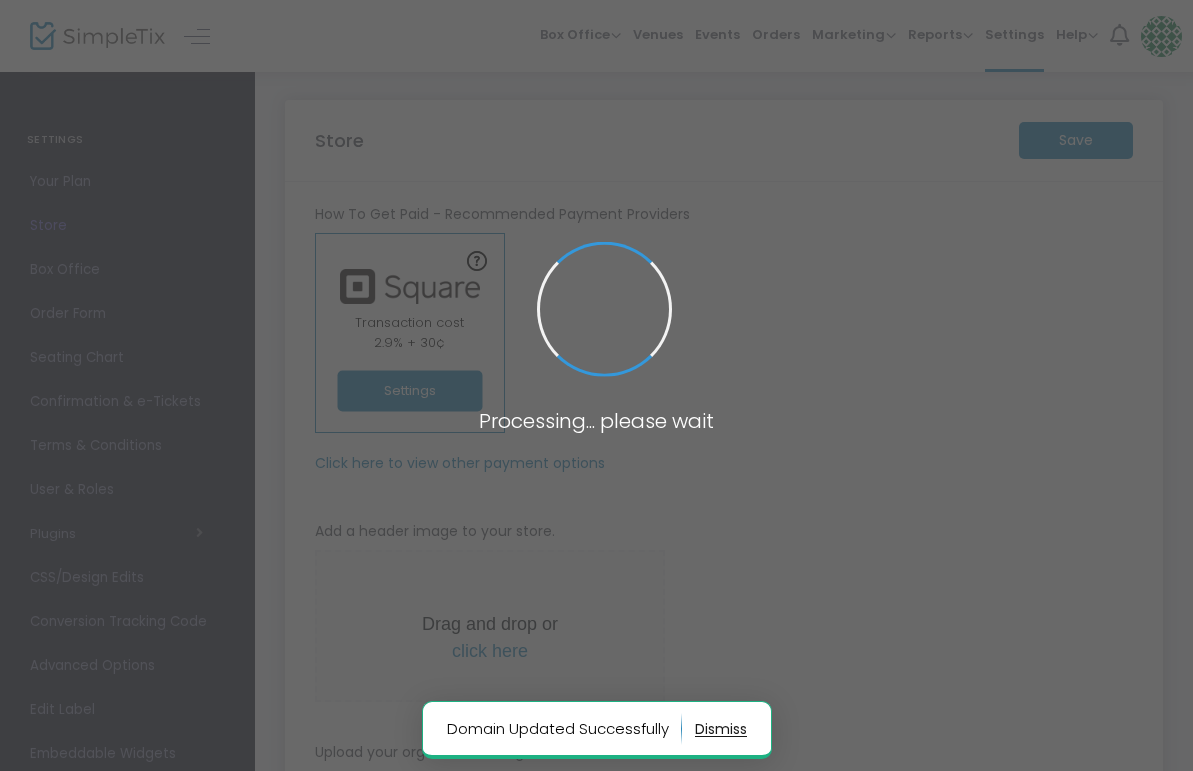 type on "https://UMT-CAT" 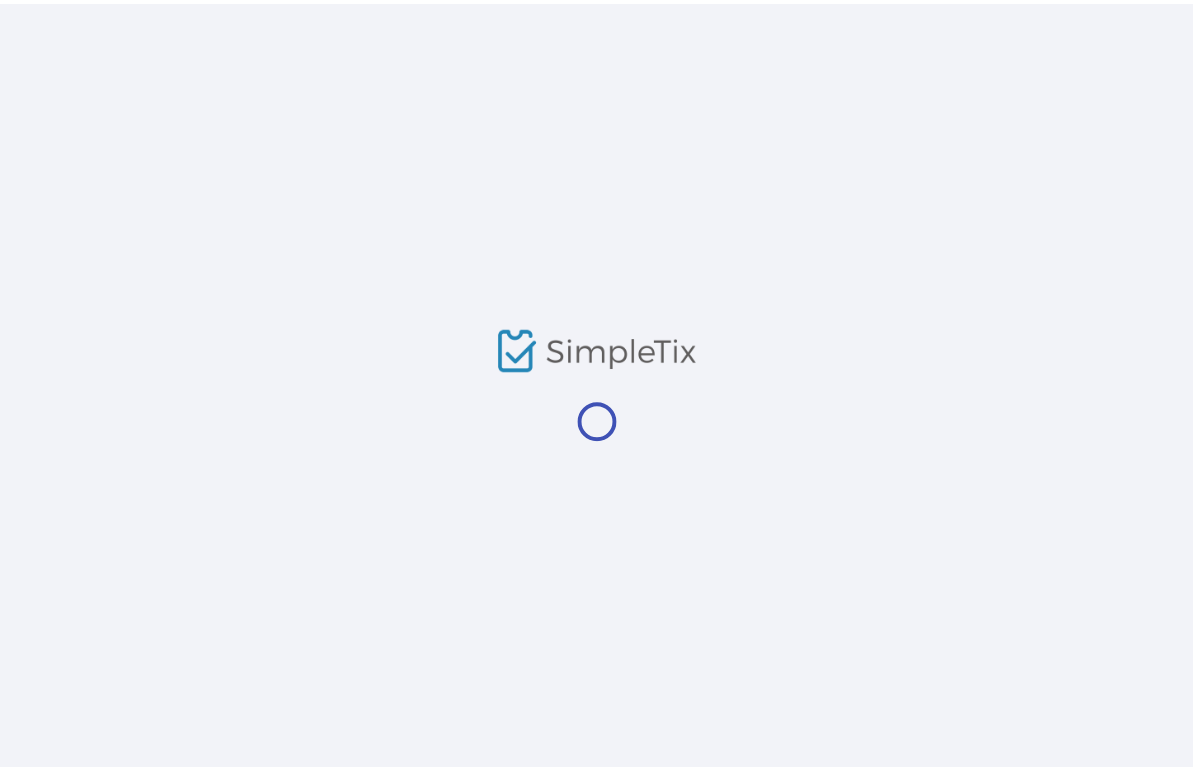 scroll, scrollTop: 0, scrollLeft: 0, axis: both 